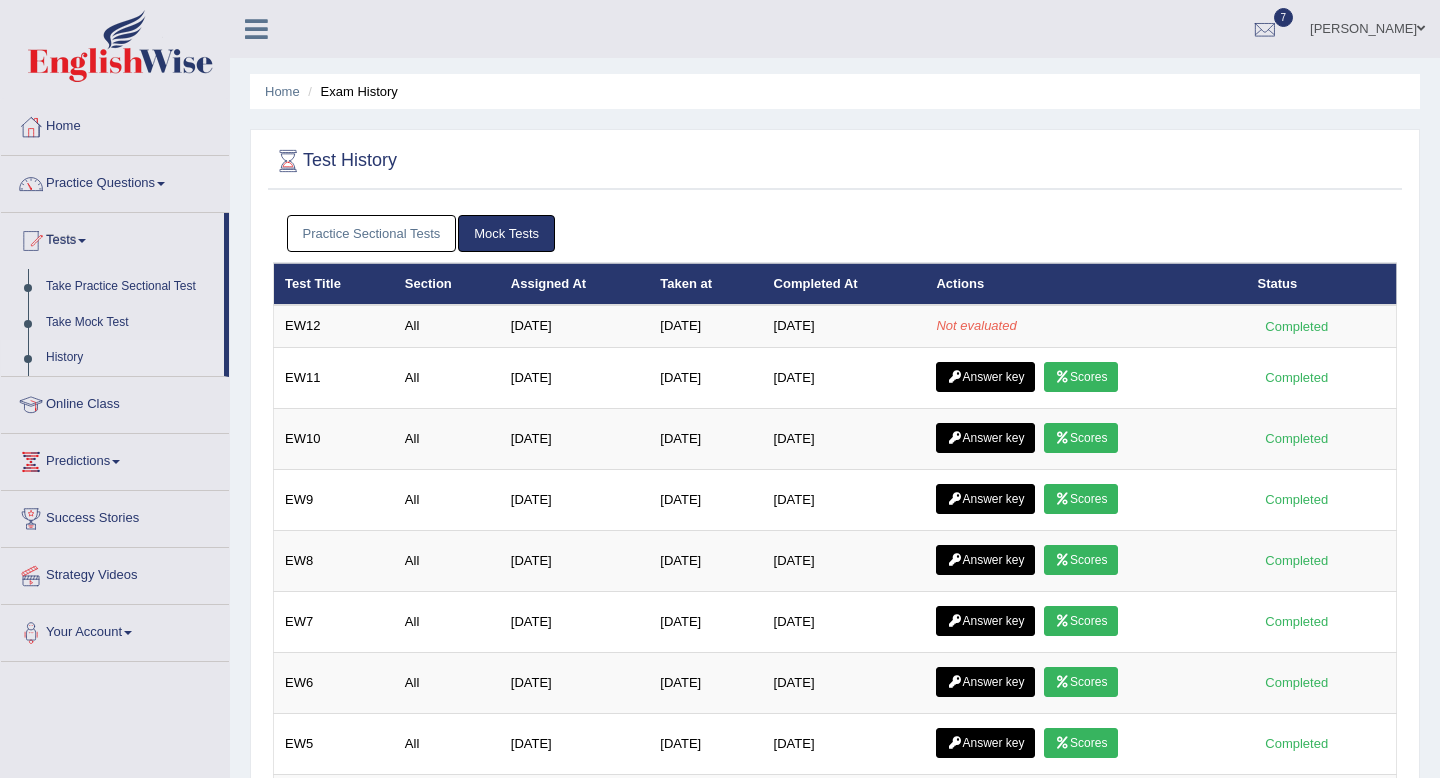 scroll, scrollTop: 0, scrollLeft: 0, axis: both 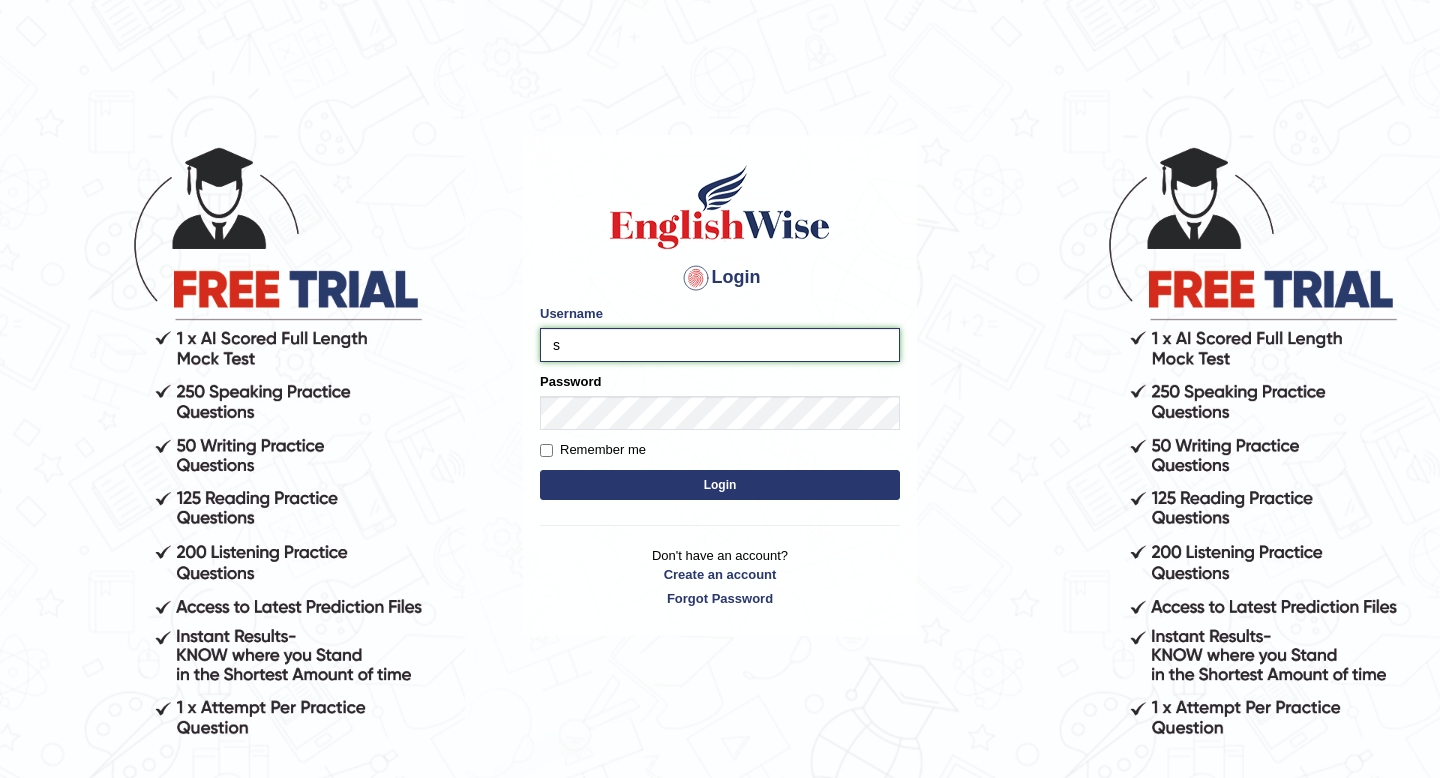 type on "SaherTalha" 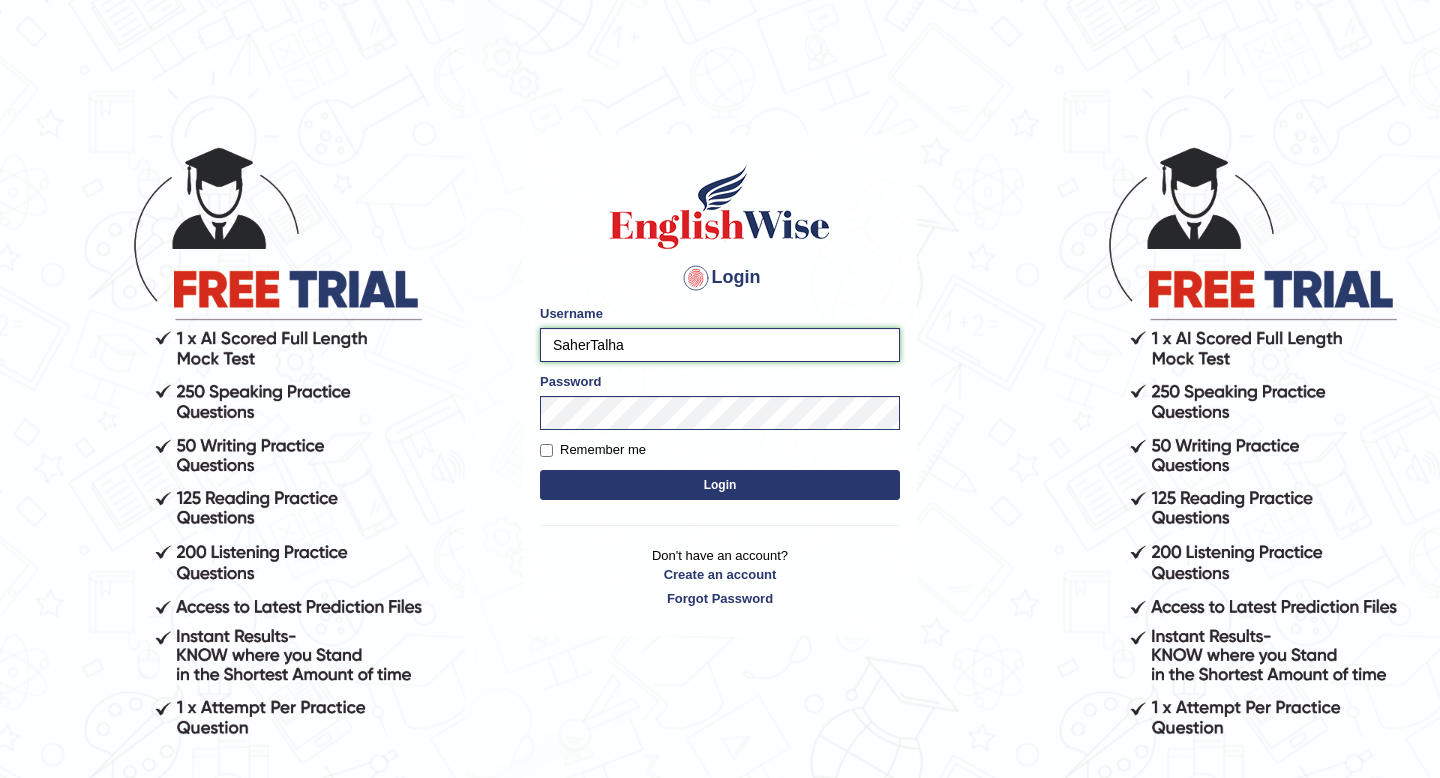 click on "Login" at bounding box center [720, 485] 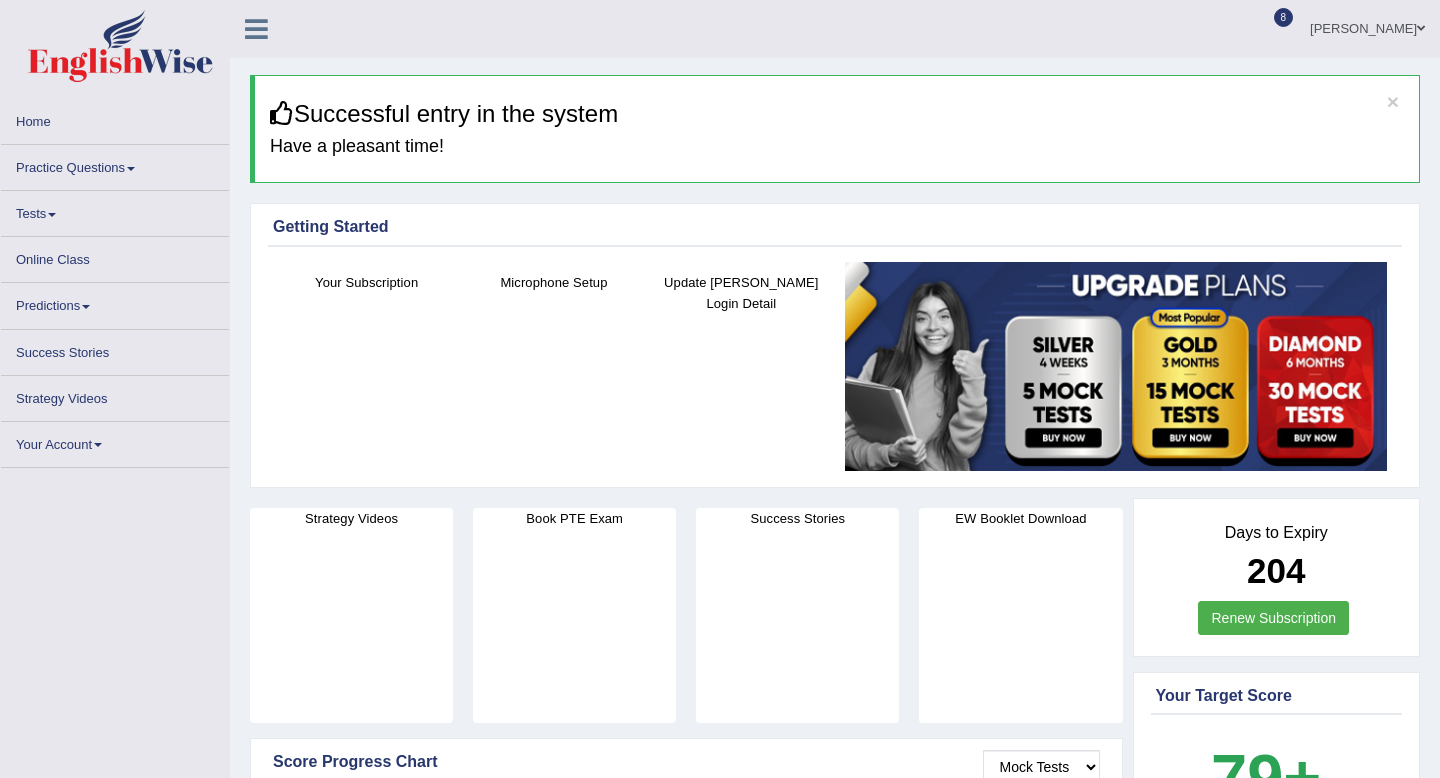 scroll, scrollTop: 0, scrollLeft: 0, axis: both 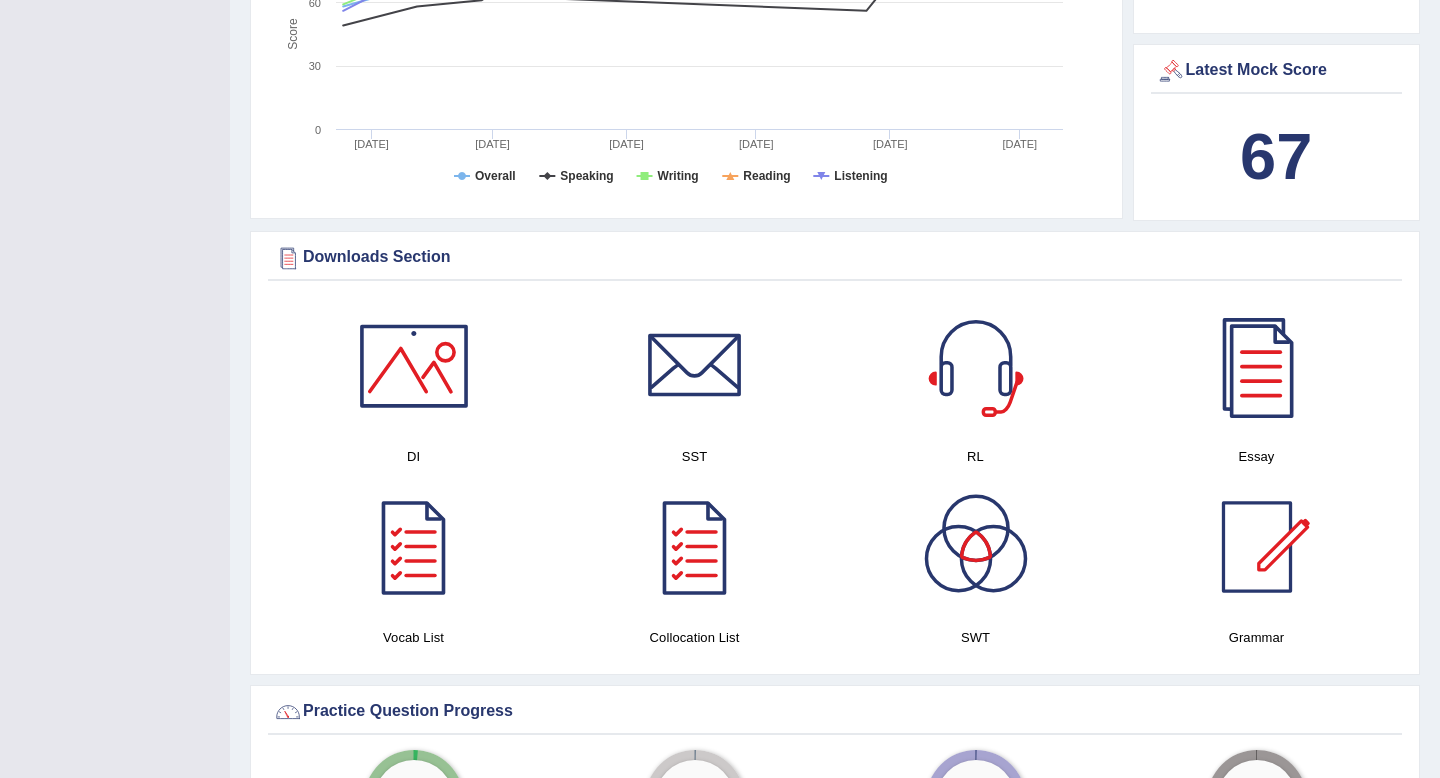 click at bounding box center (414, 366) 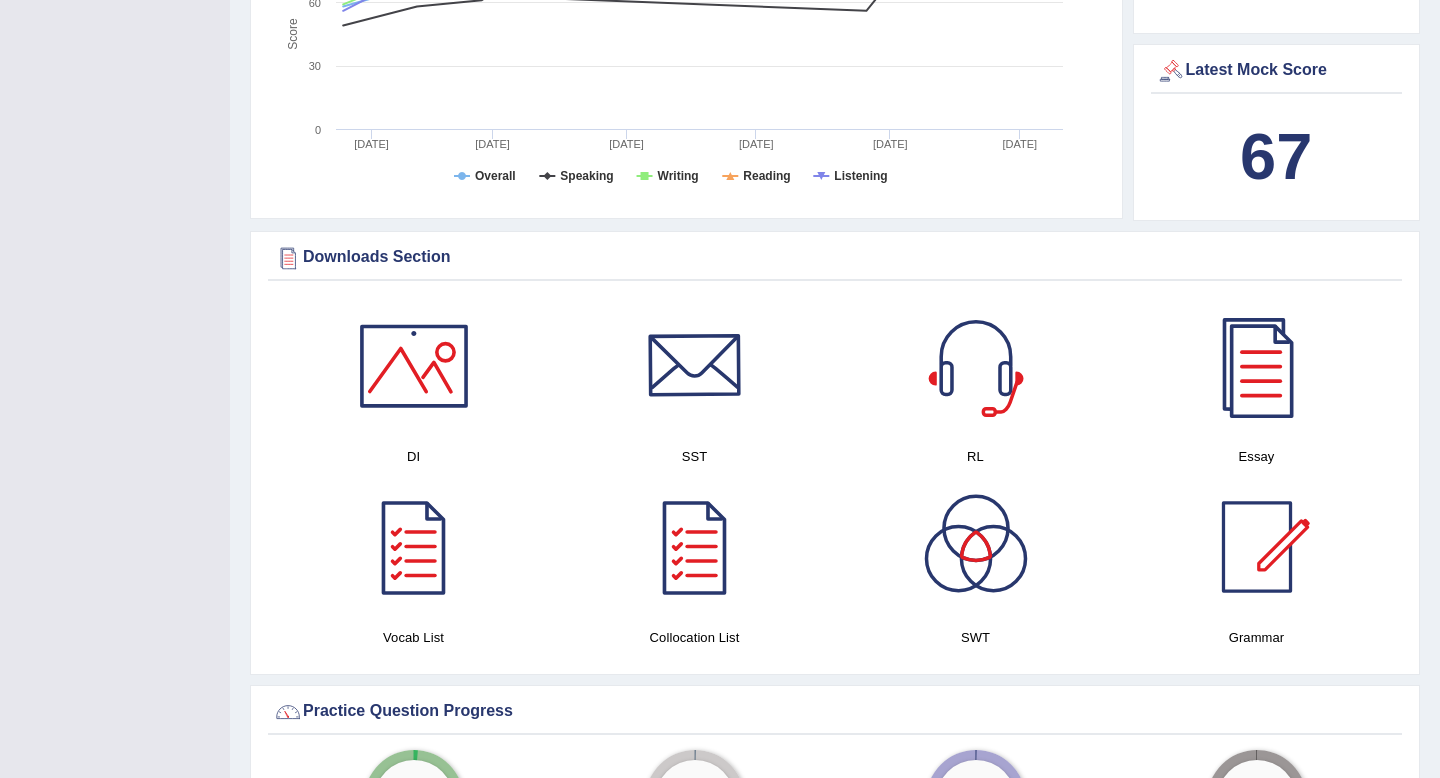 click at bounding box center [695, 366] 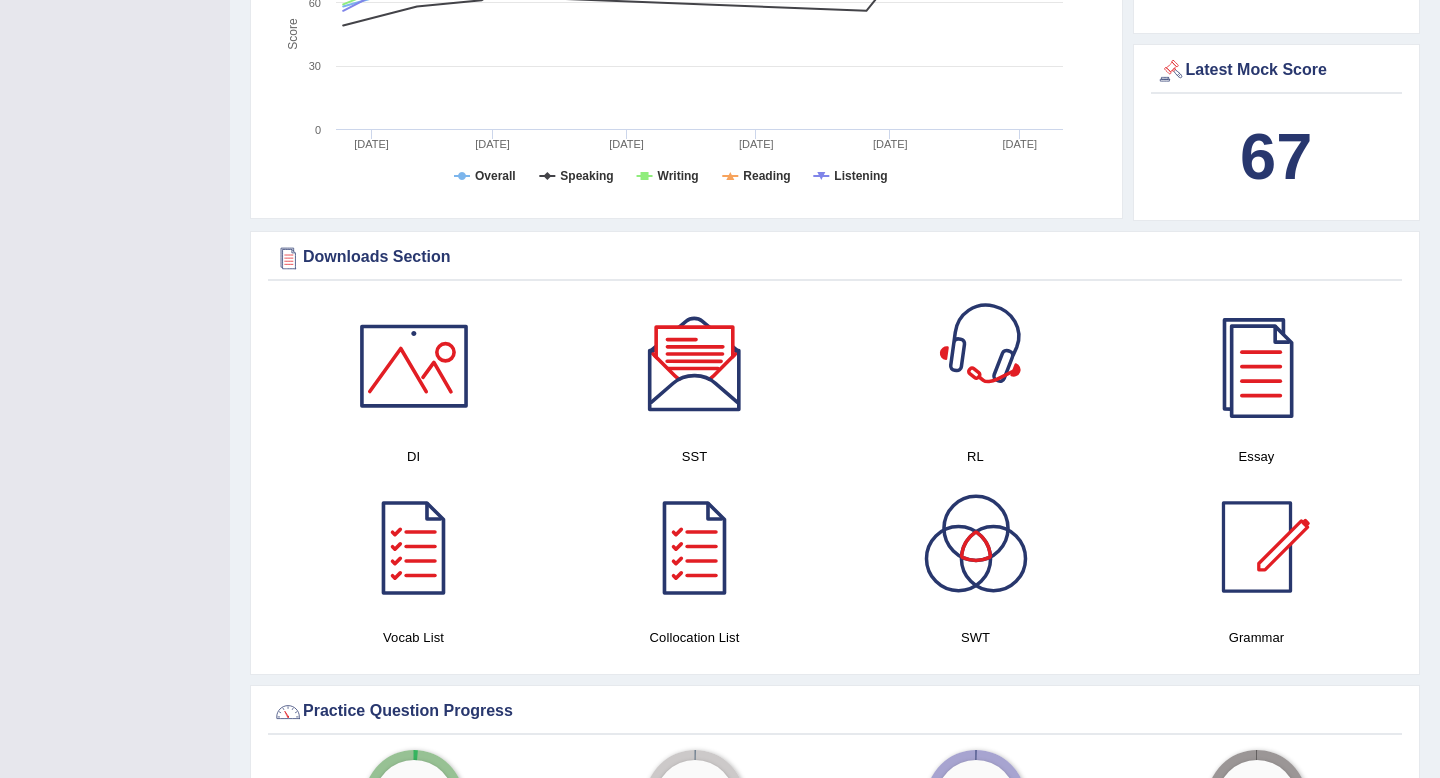 click at bounding box center (976, 366) 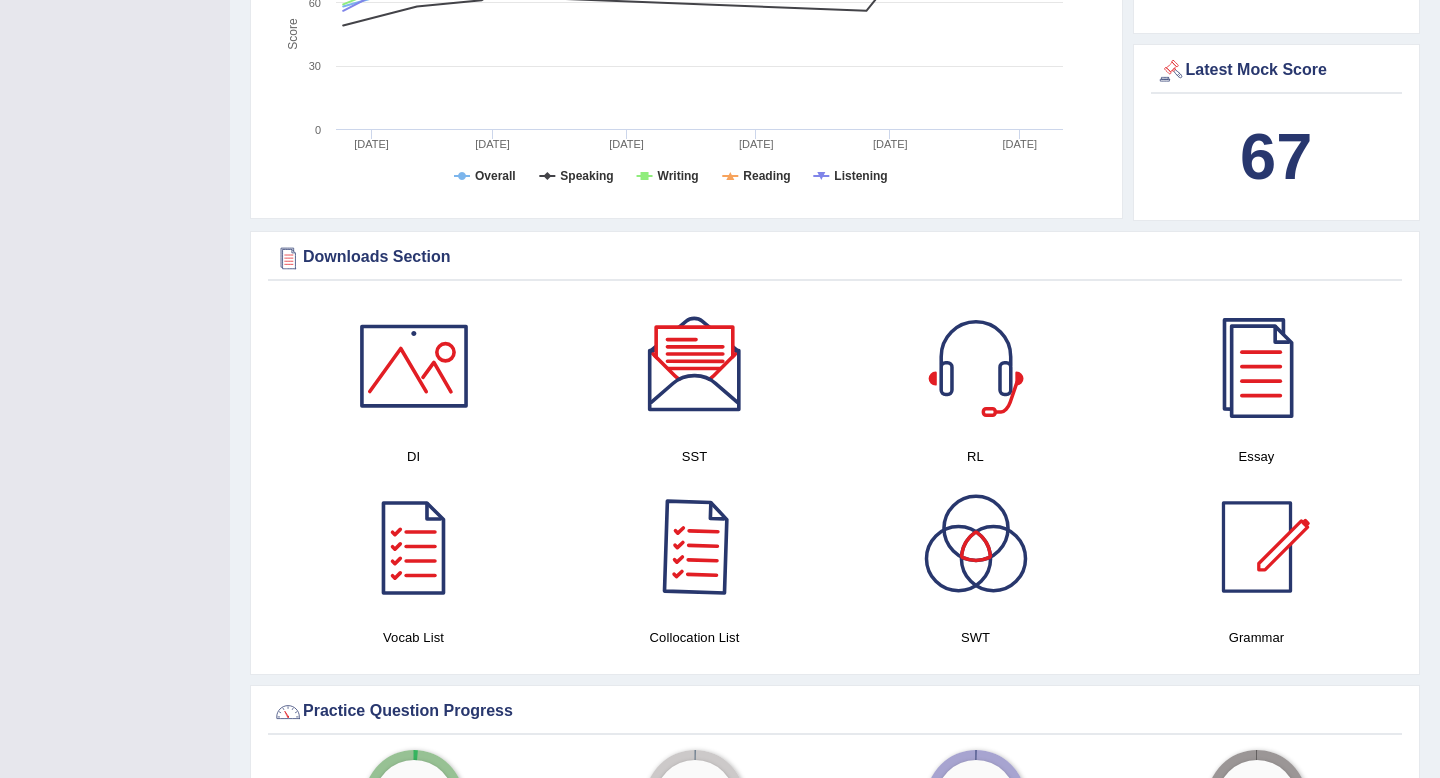 click at bounding box center [695, 547] 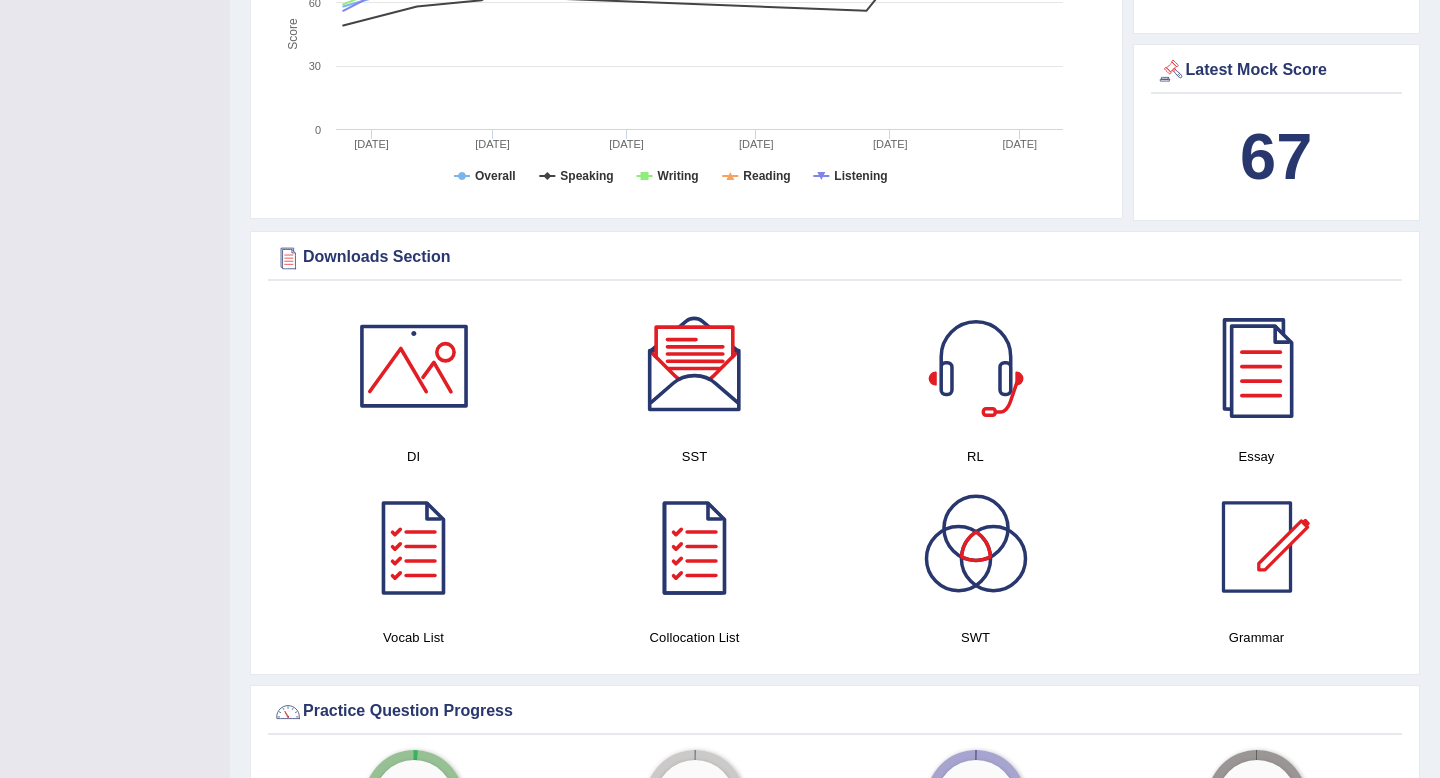 click at bounding box center (976, 547) 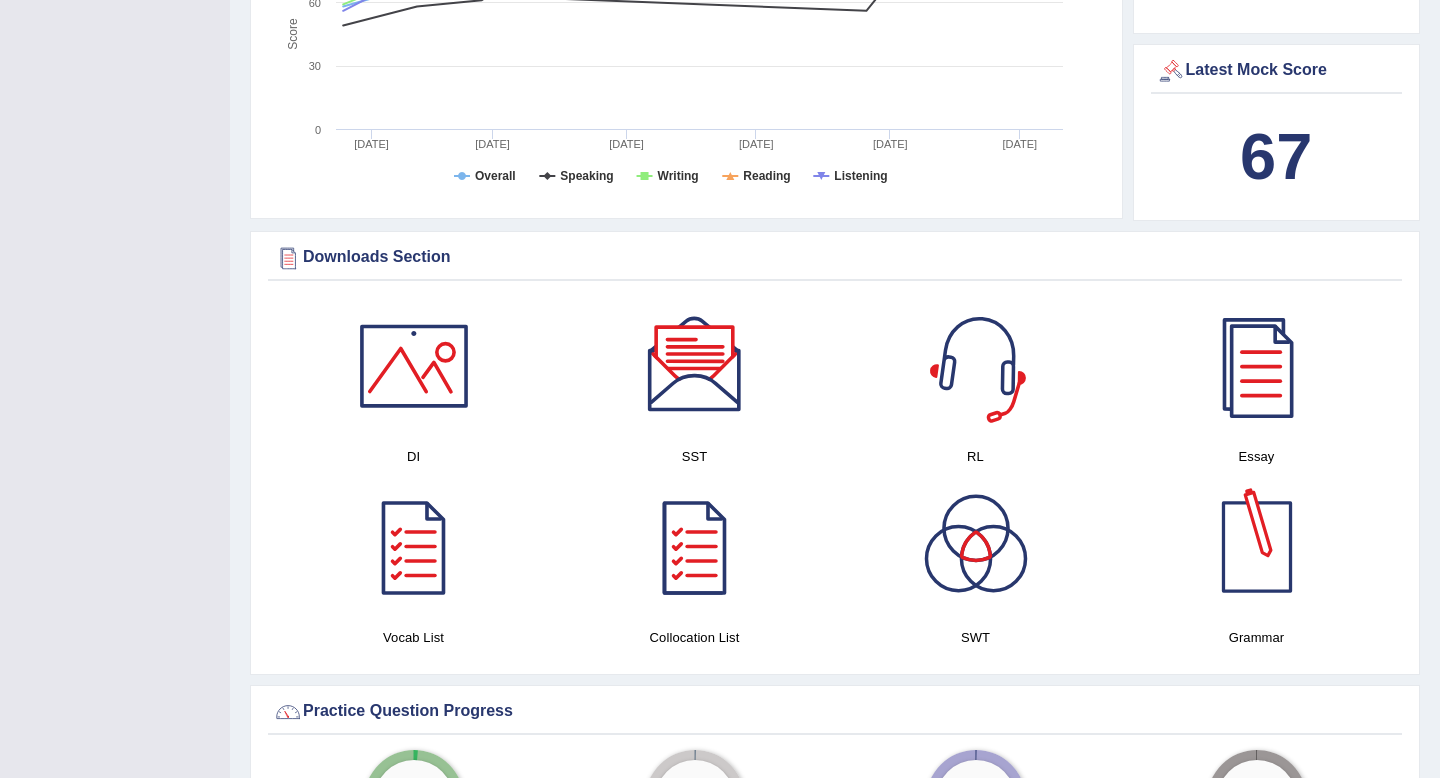 click at bounding box center (1257, 547) 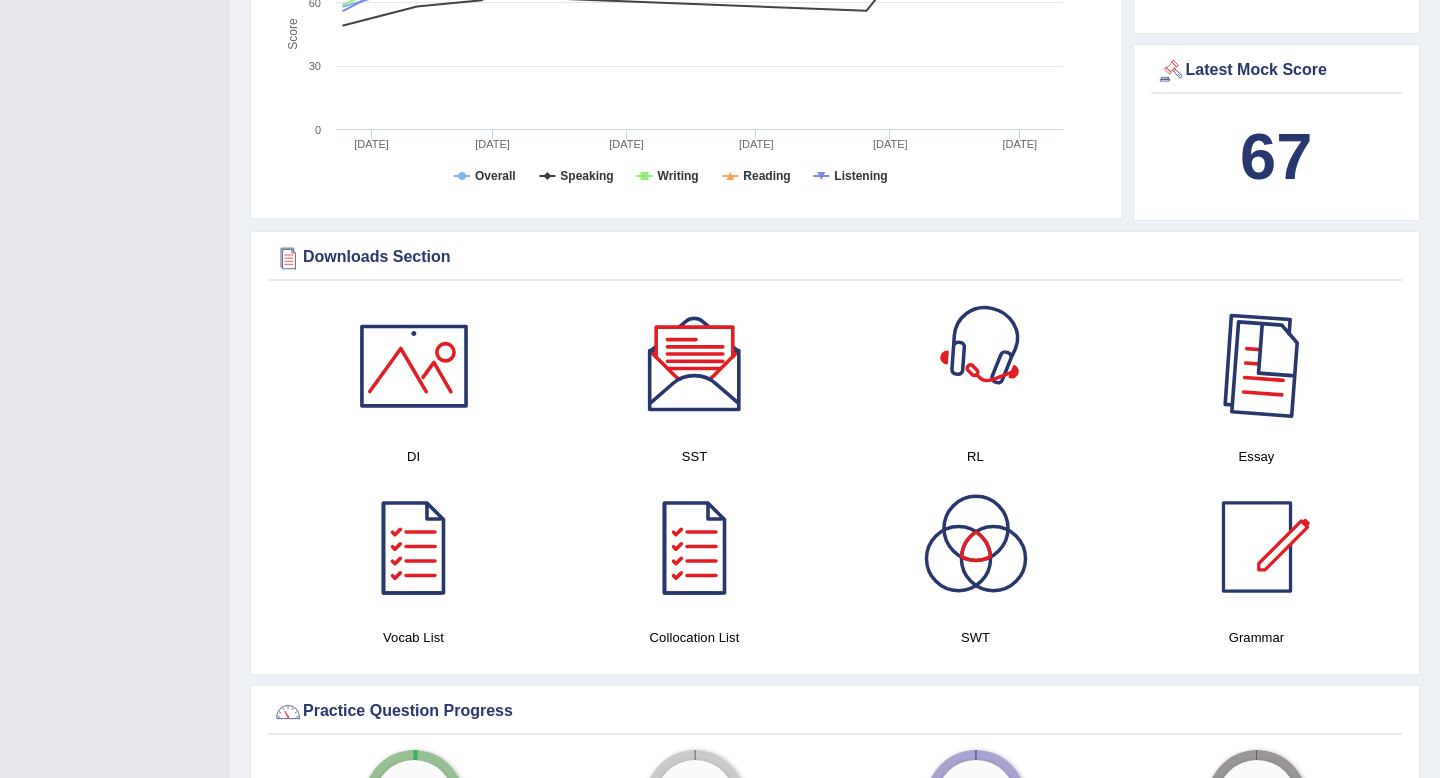 click at bounding box center [1257, 366] 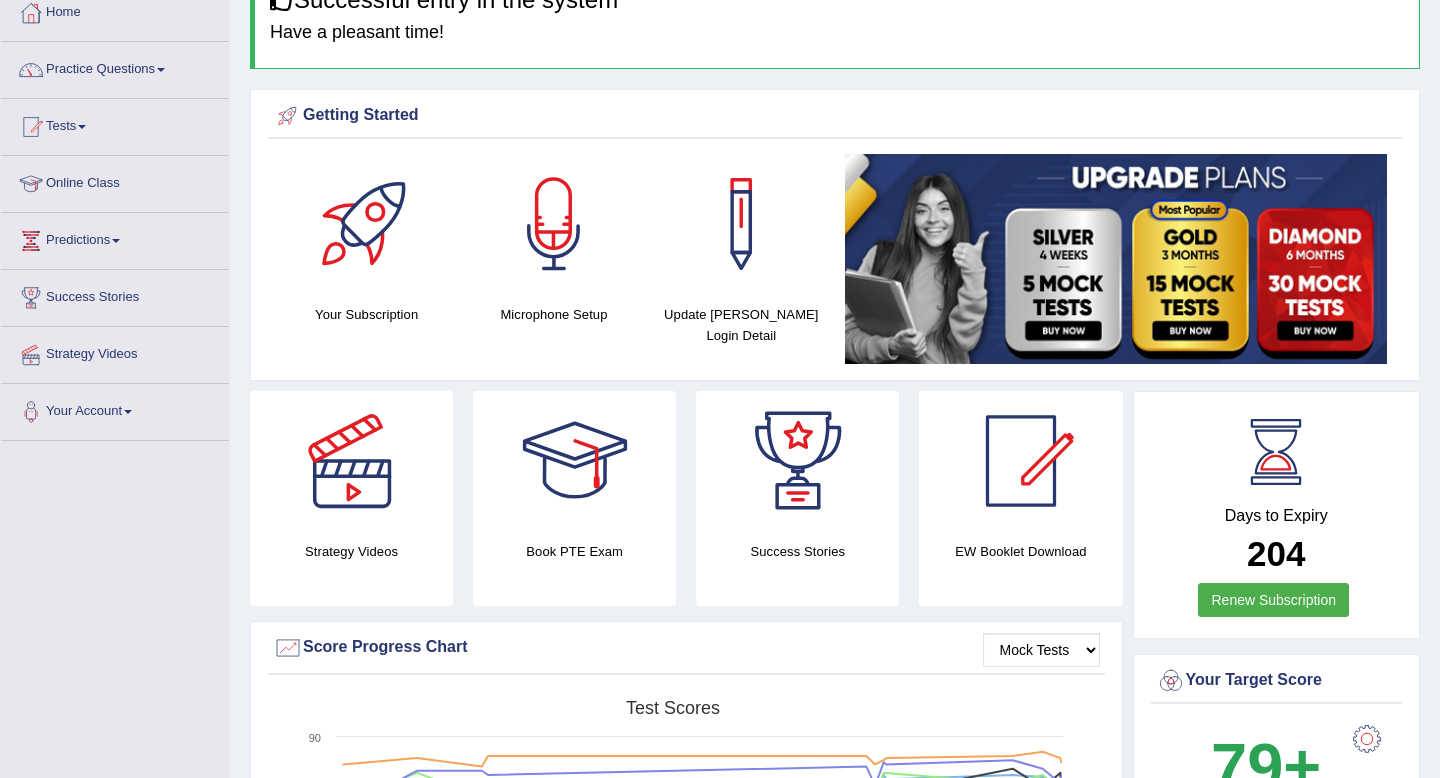scroll, scrollTop: 0, scrollLeft: 0, axis: both 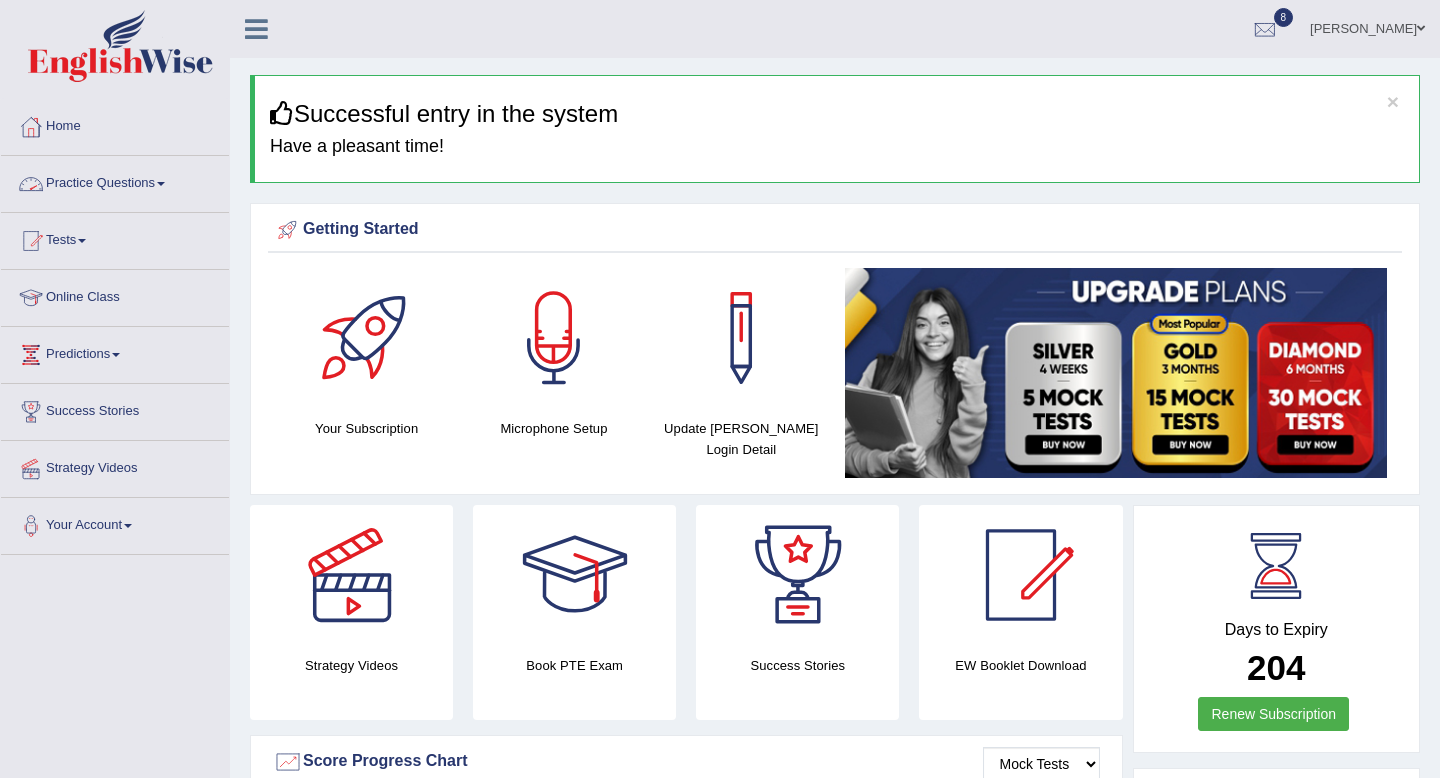 click on "Practice Questions" at bounding box center (115, 181) 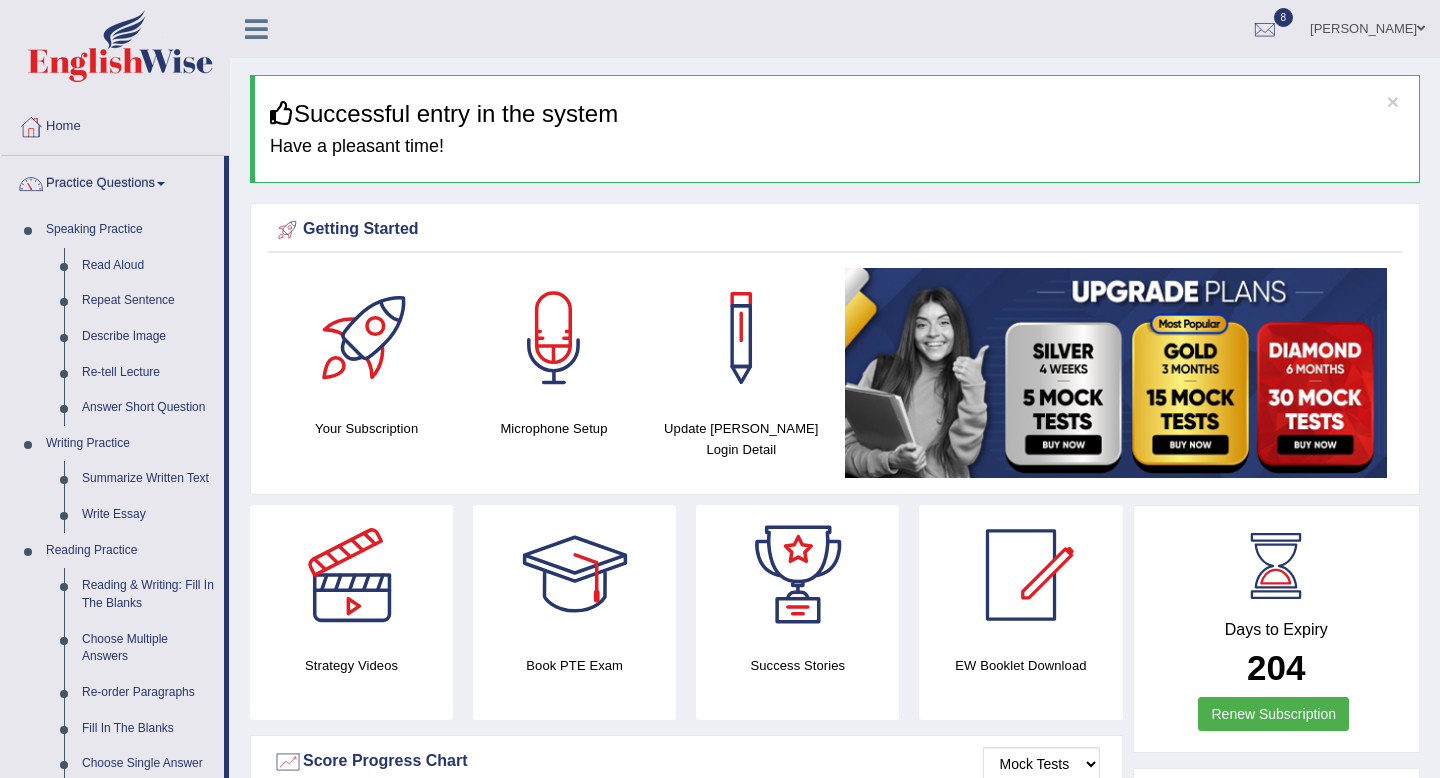click on "Practice Questions" at bounding box center [112, 181] 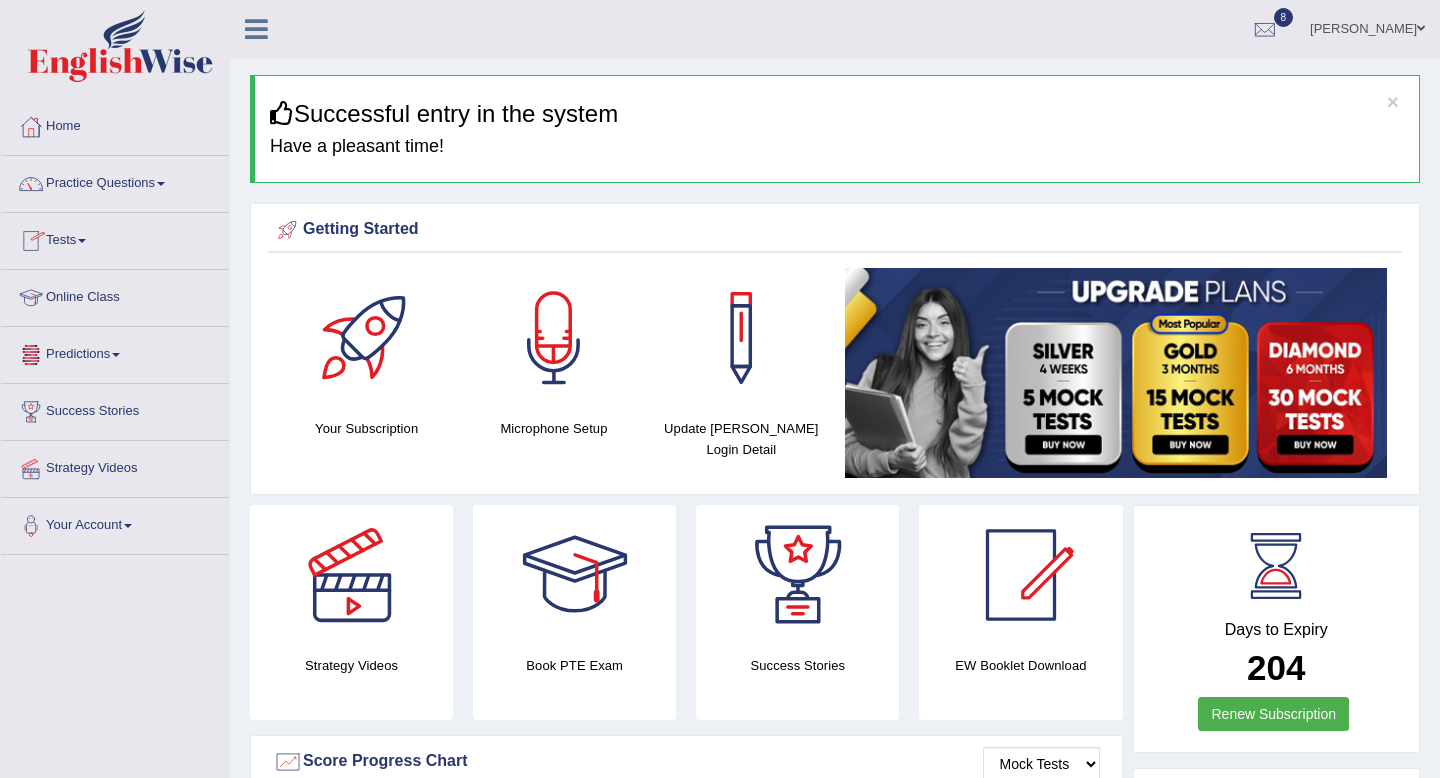 click on "Tests" at bounding box center [115, 238] 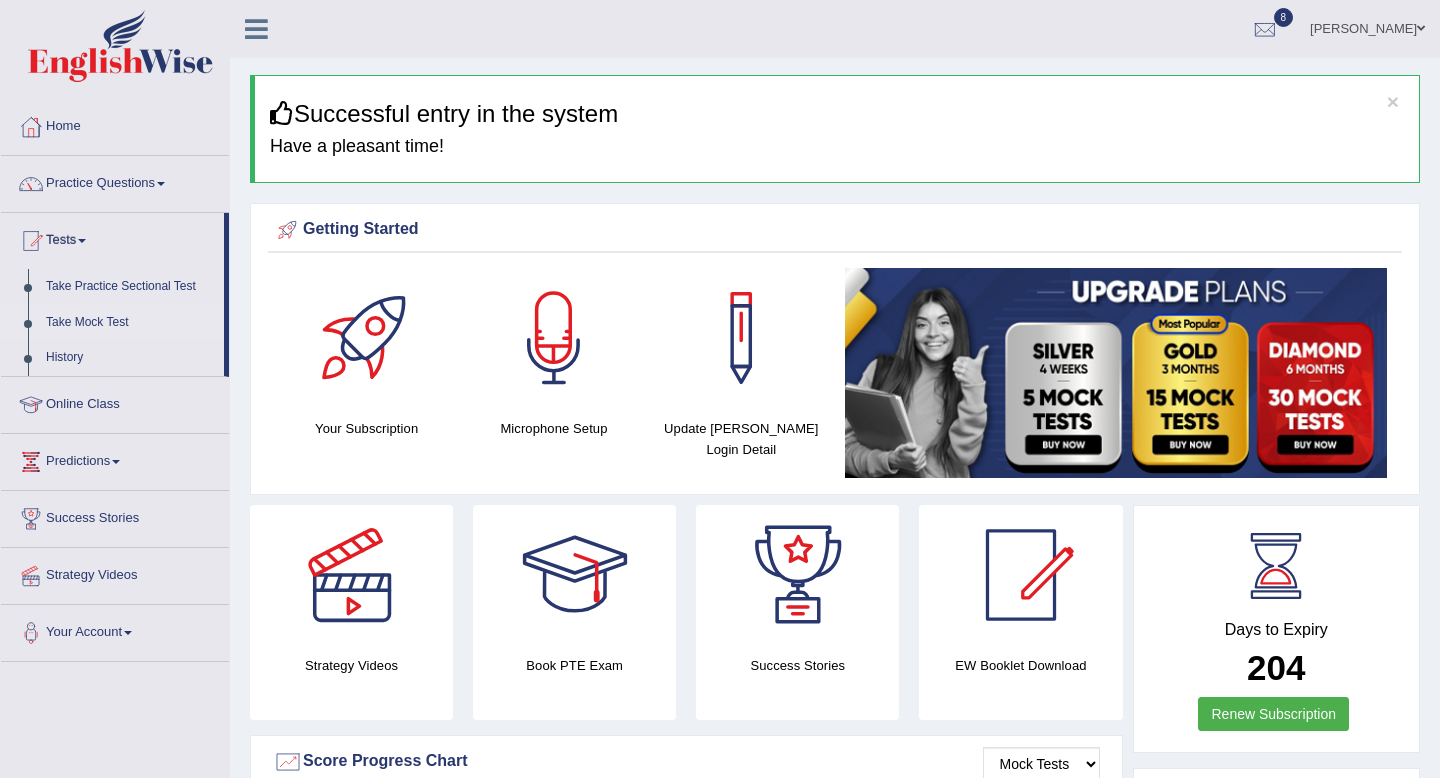 click on "Take Mock Test" at bounding box center [130, 323] 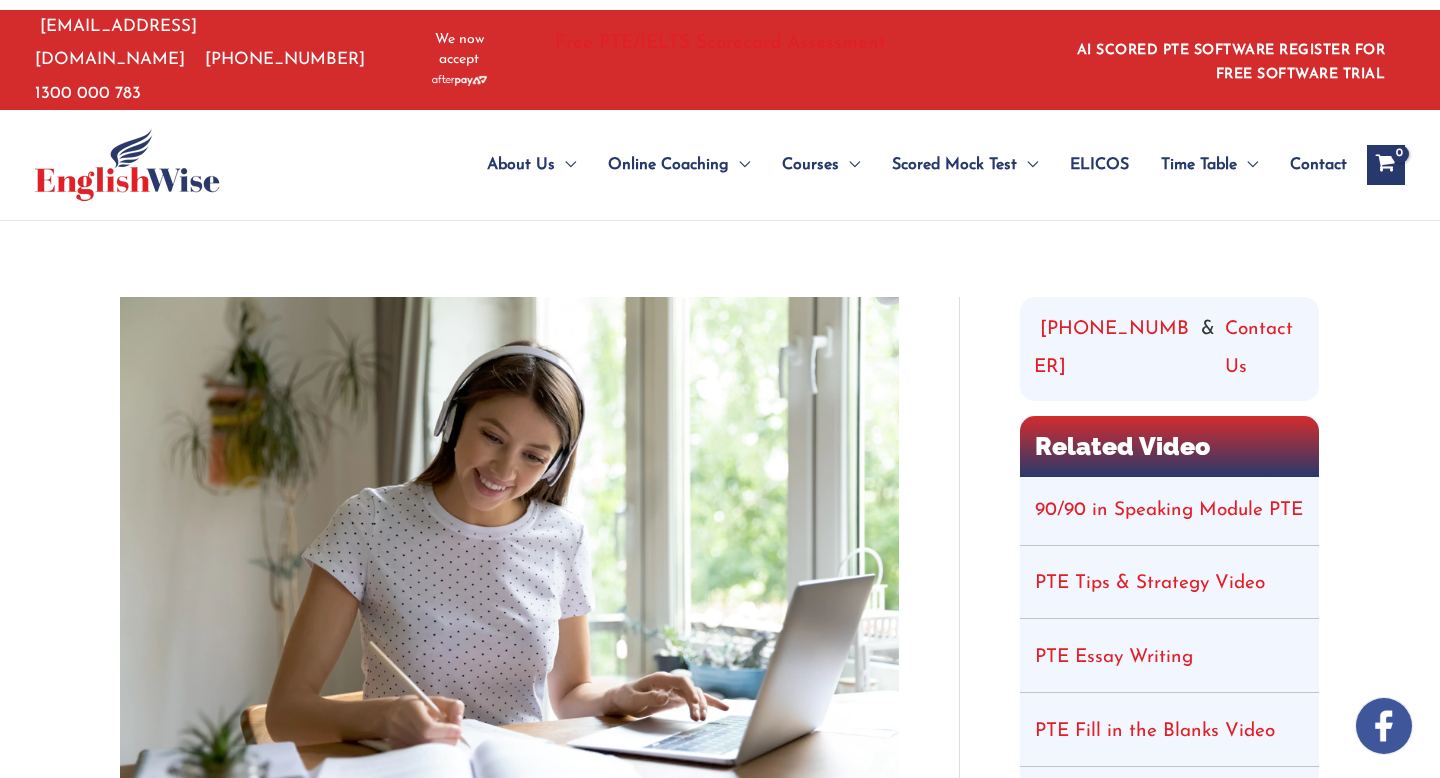 scroll, scrollTop: 6, scrollLeft: 0, axis: vertical 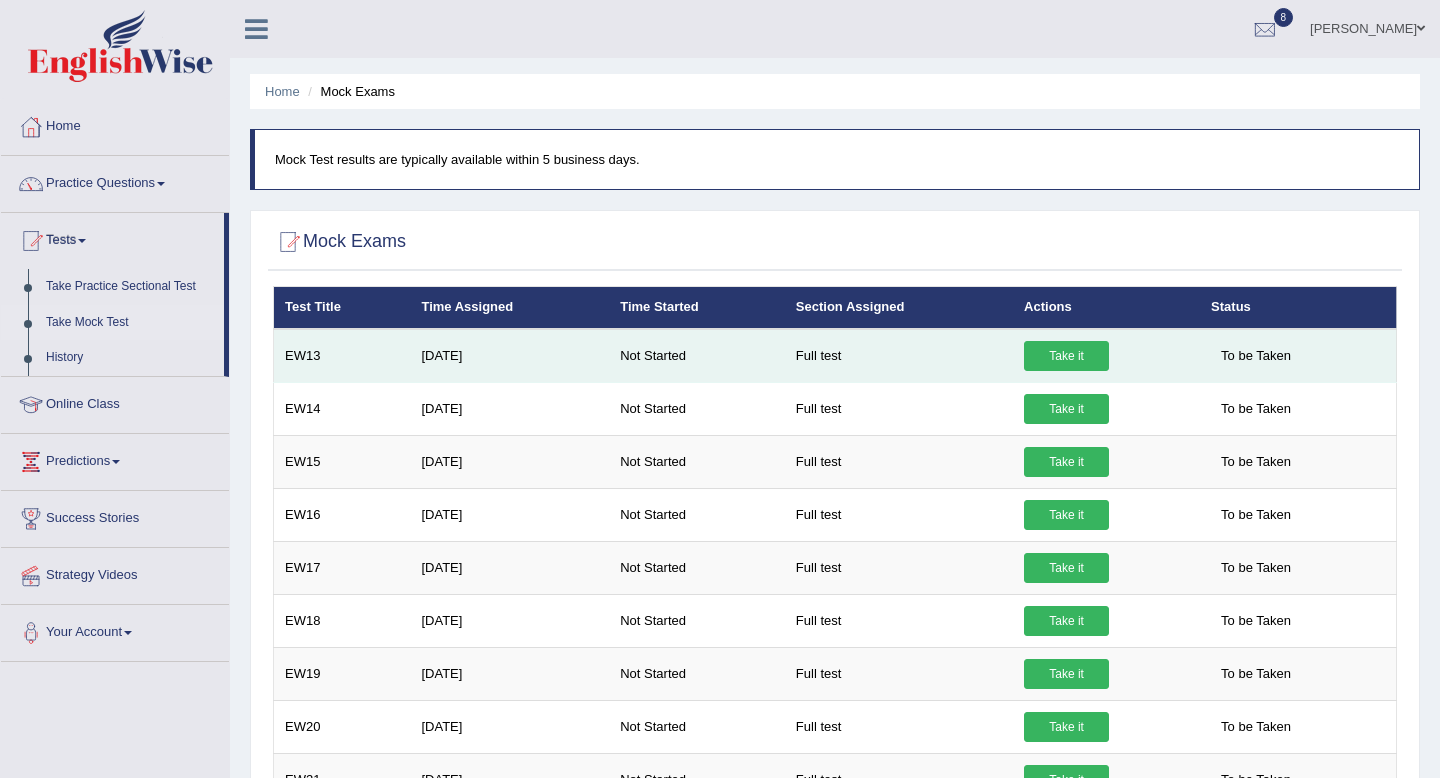 click on "Take it" at bounding box center (1066, 356) 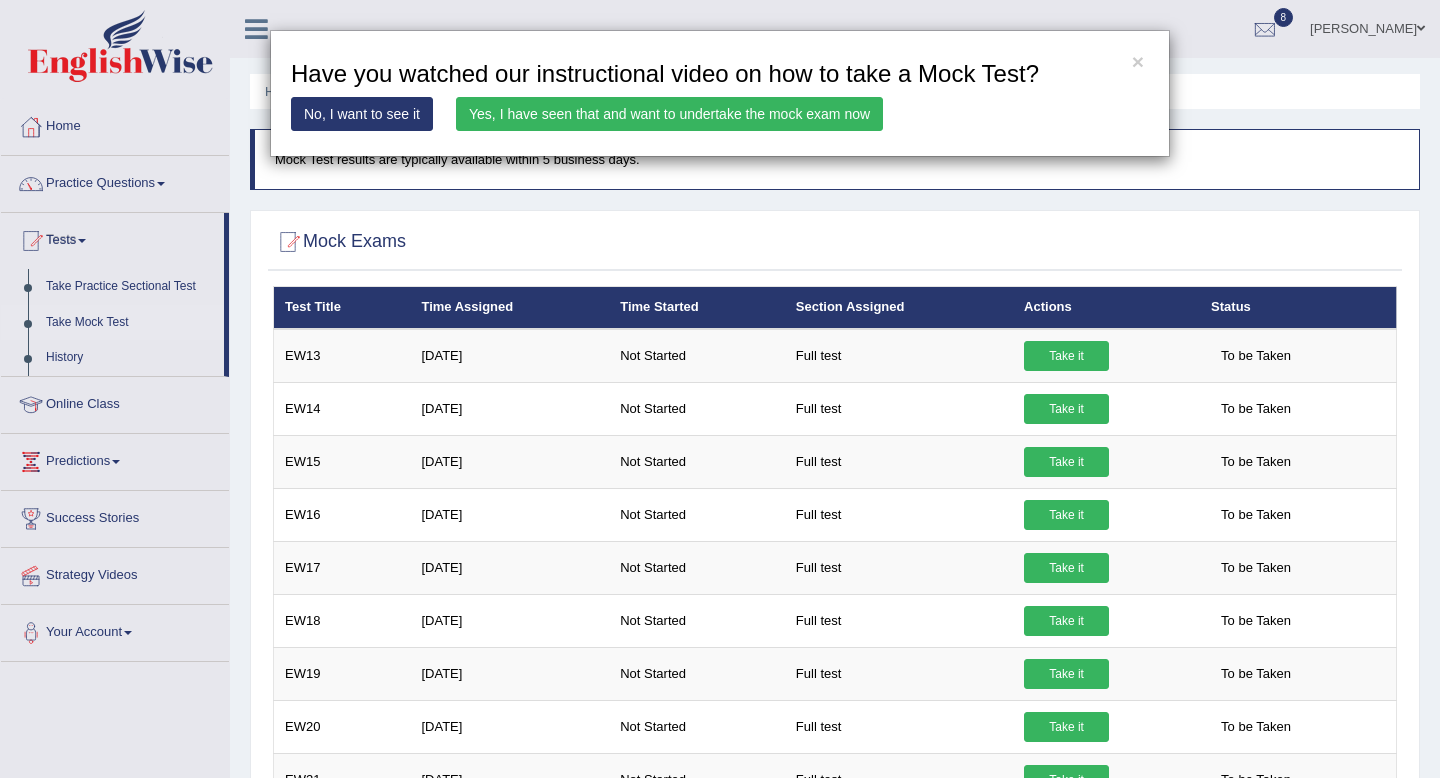 click on "Yes, I have seen that and want to undertake the mock exam now" at bounding box center [669, 114] 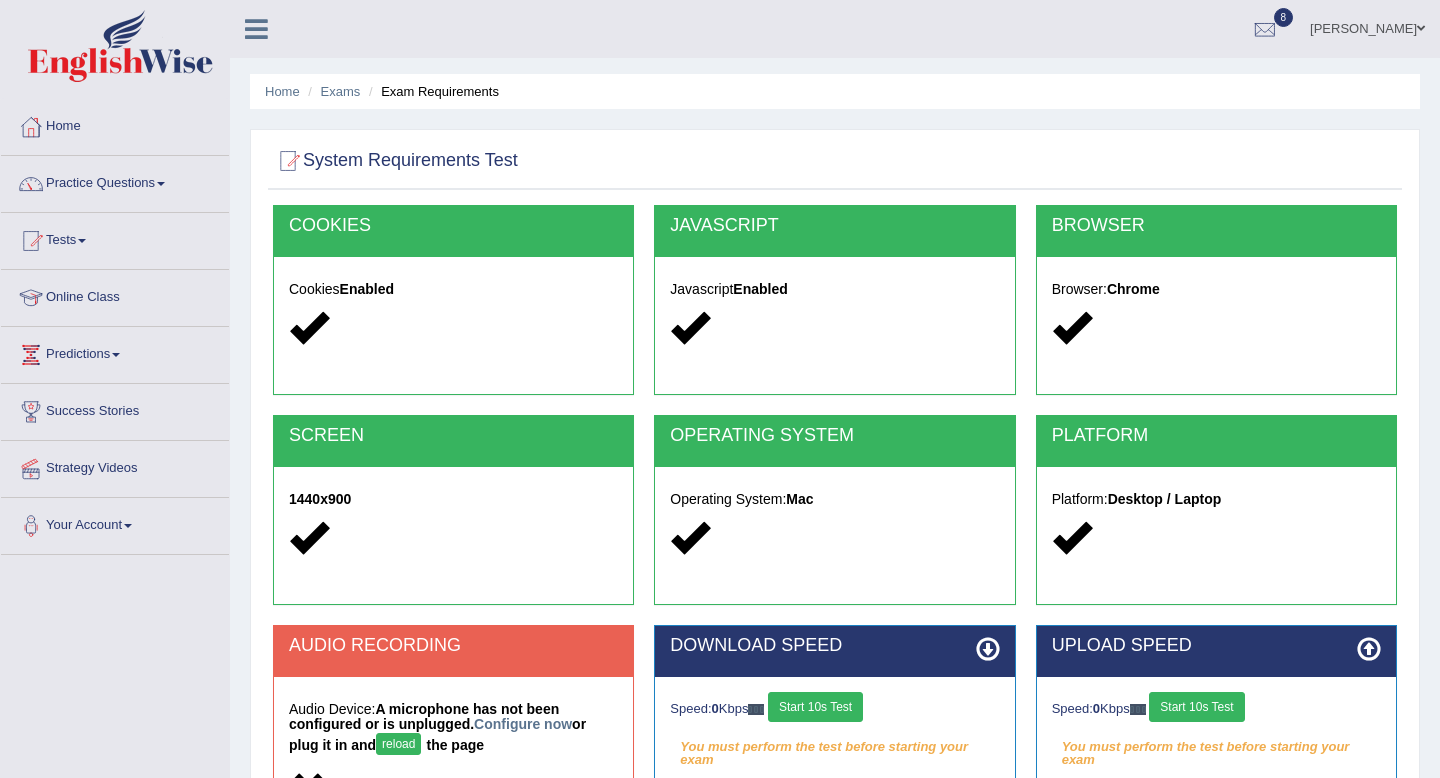 scroll, scrollTop: 0, scrollLeft: 0, axis: both 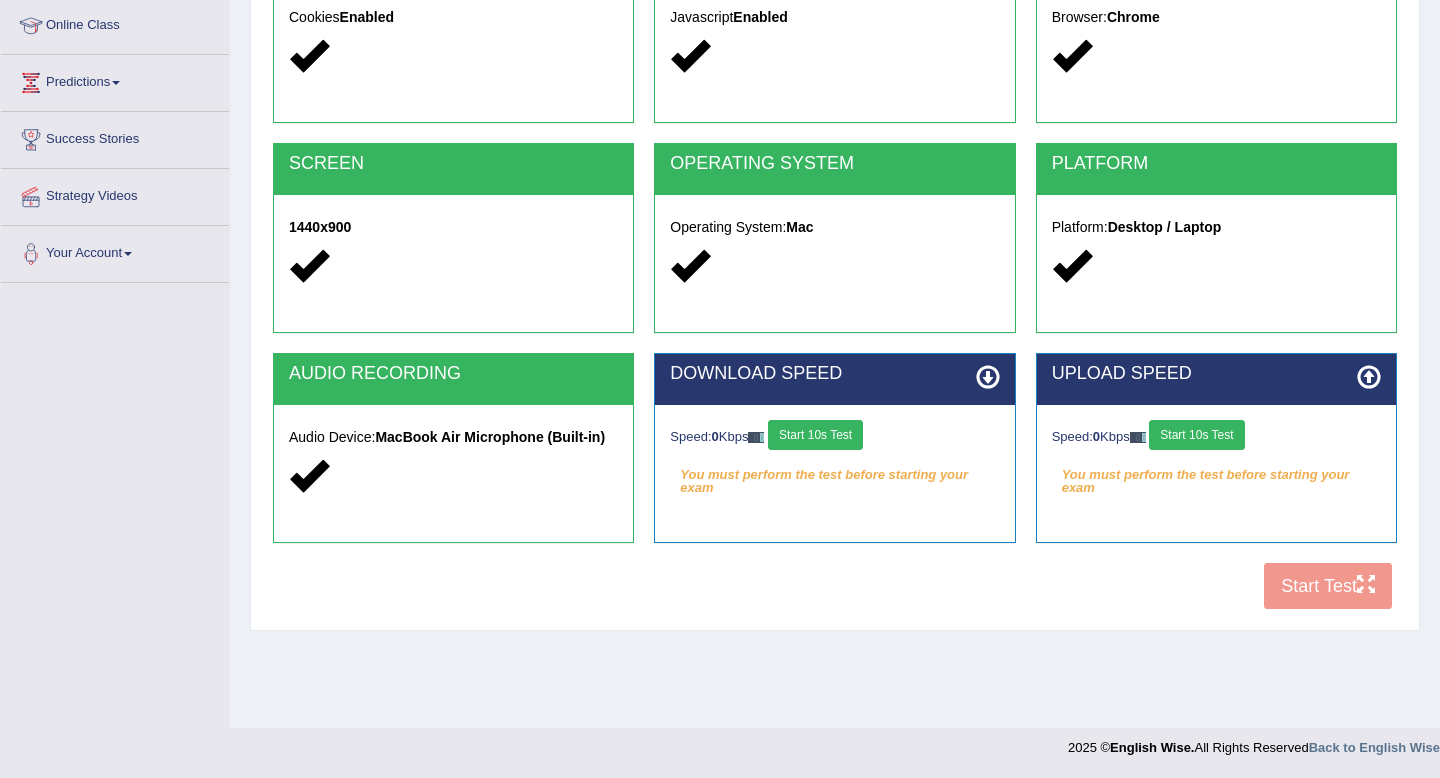 click on "Start 10s Test" at bounding box center (815, 435) 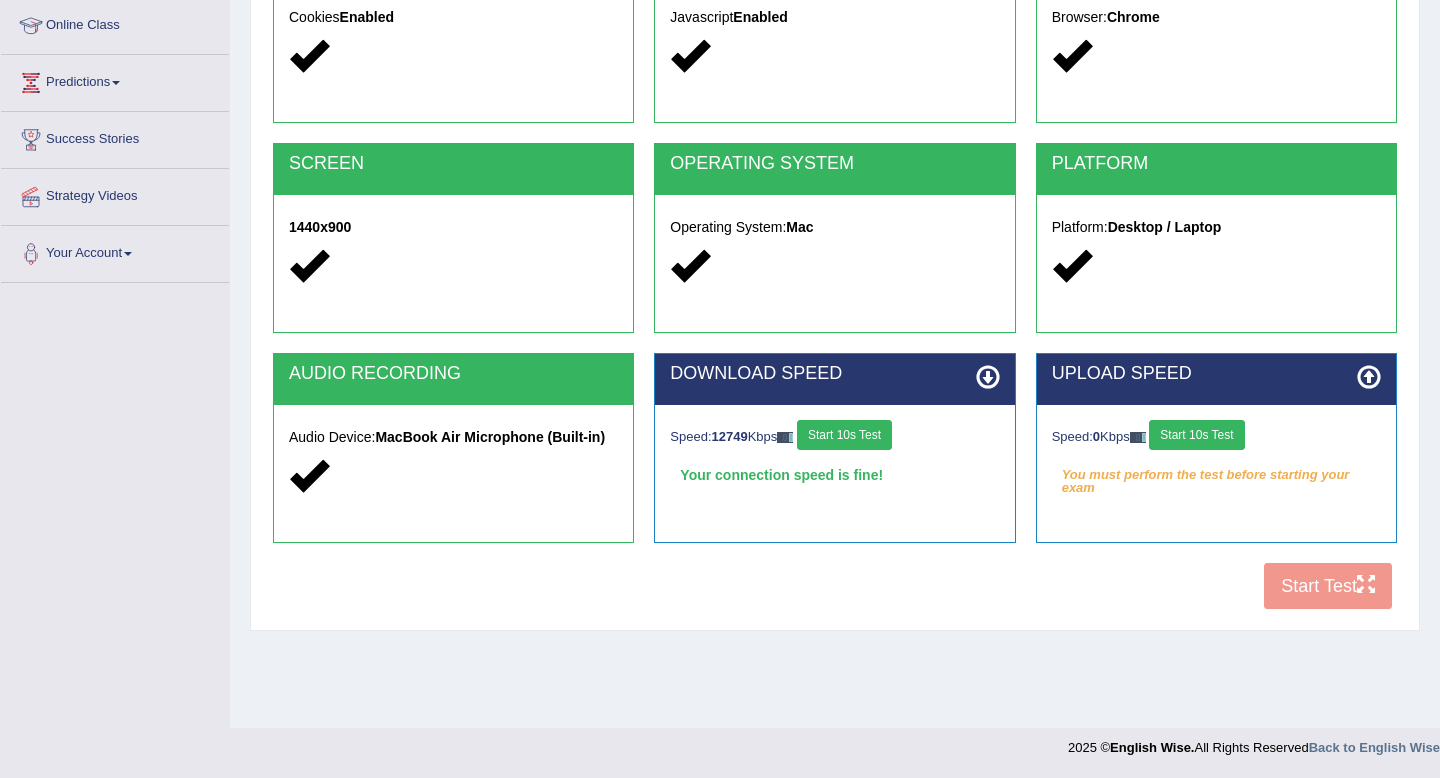 click on "Start 10s Test" at bounding box center (1196, 435) 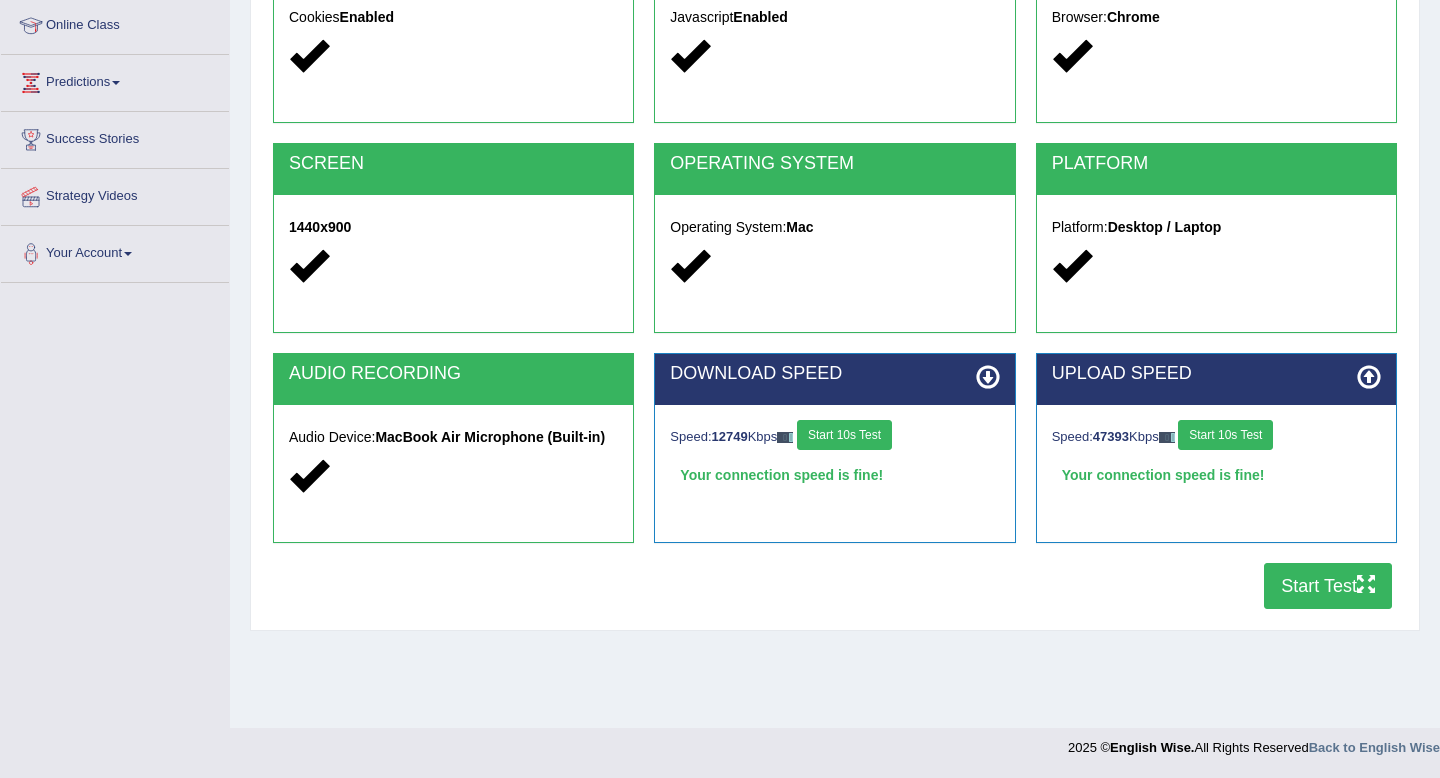 click on "Start Test" at bounding box center [1328, 586] 